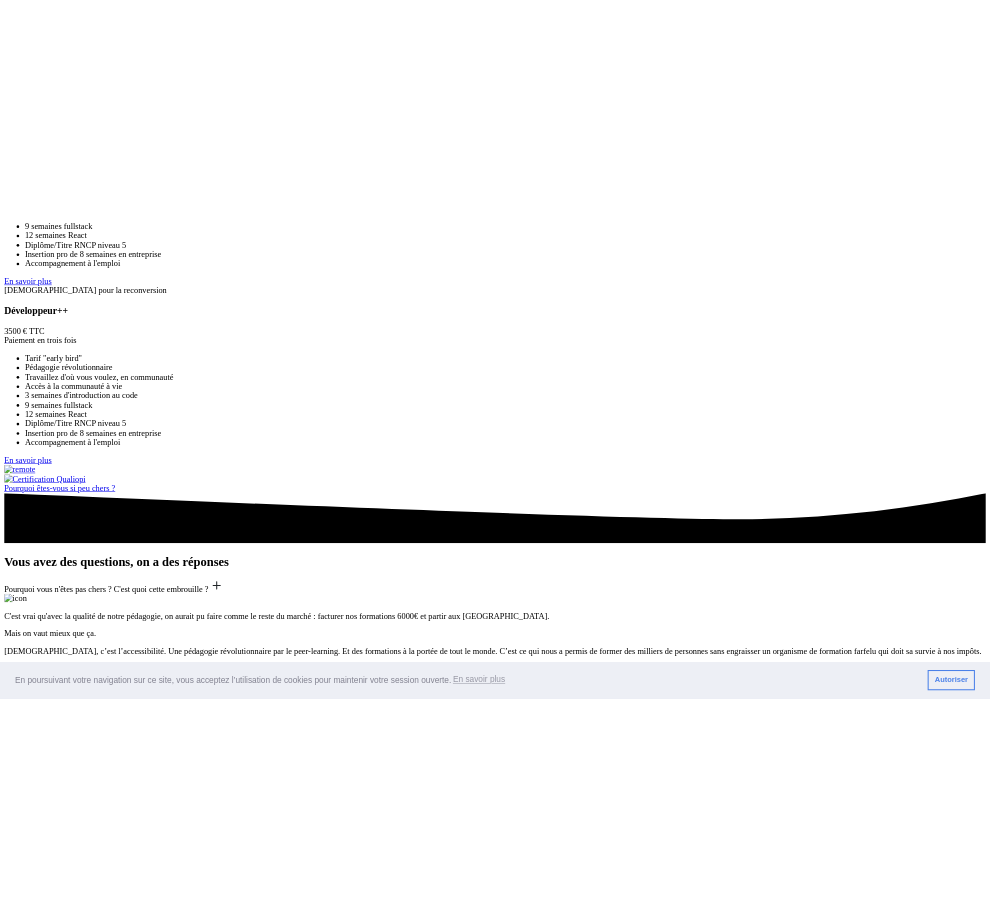 scroll, scrollTop: 3200, scrollLeft: 0, axis: vertical 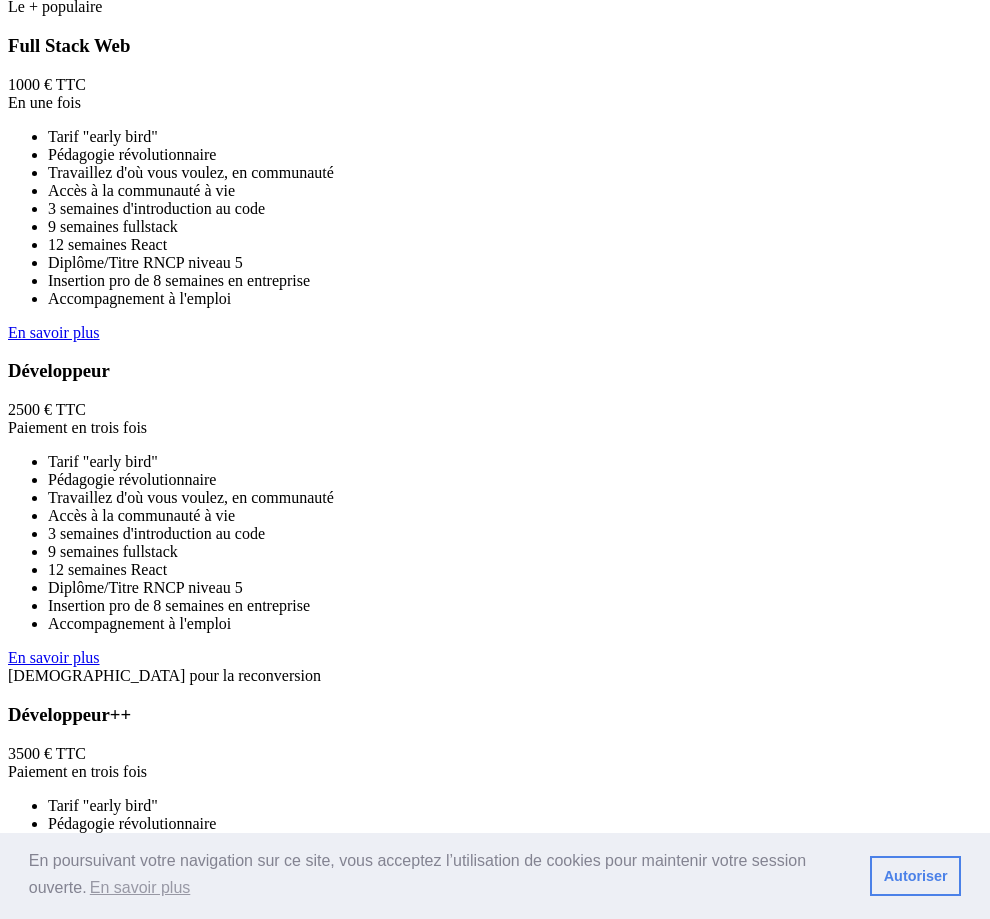 click at bounding box center (95, -78) 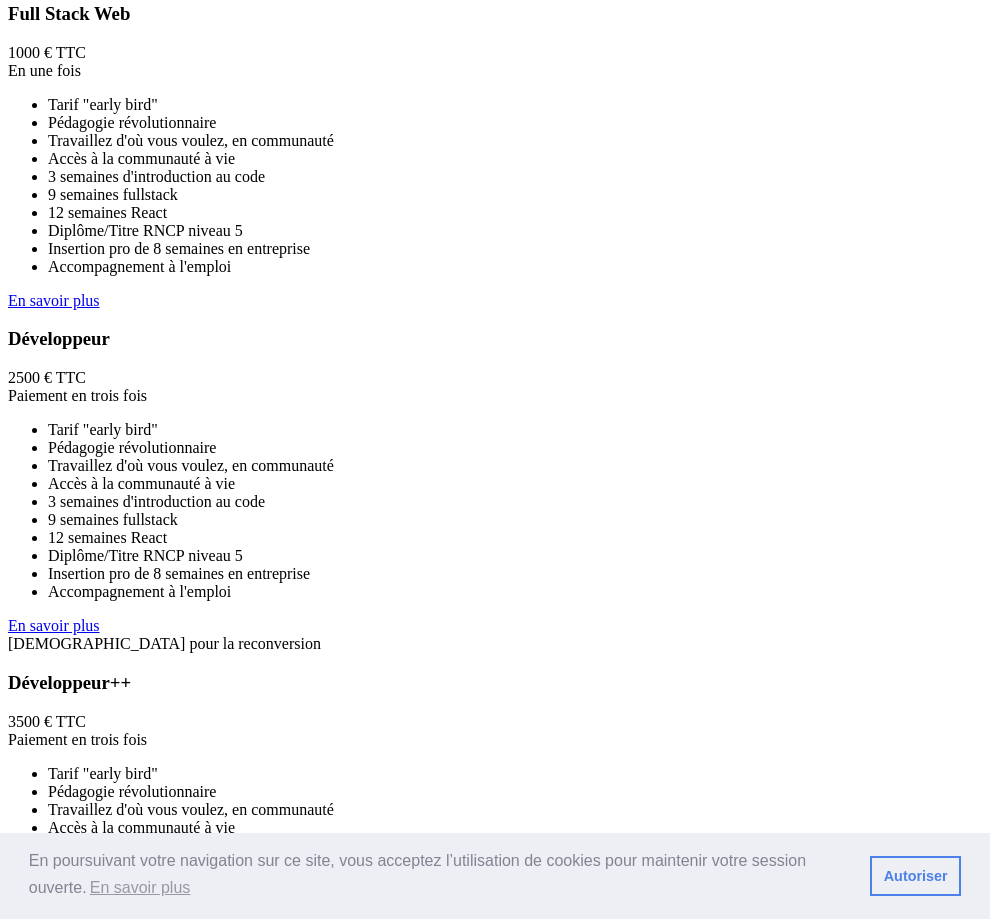 scroll, scrollTop: 2711, scrollLeft: 0, axis: vertical 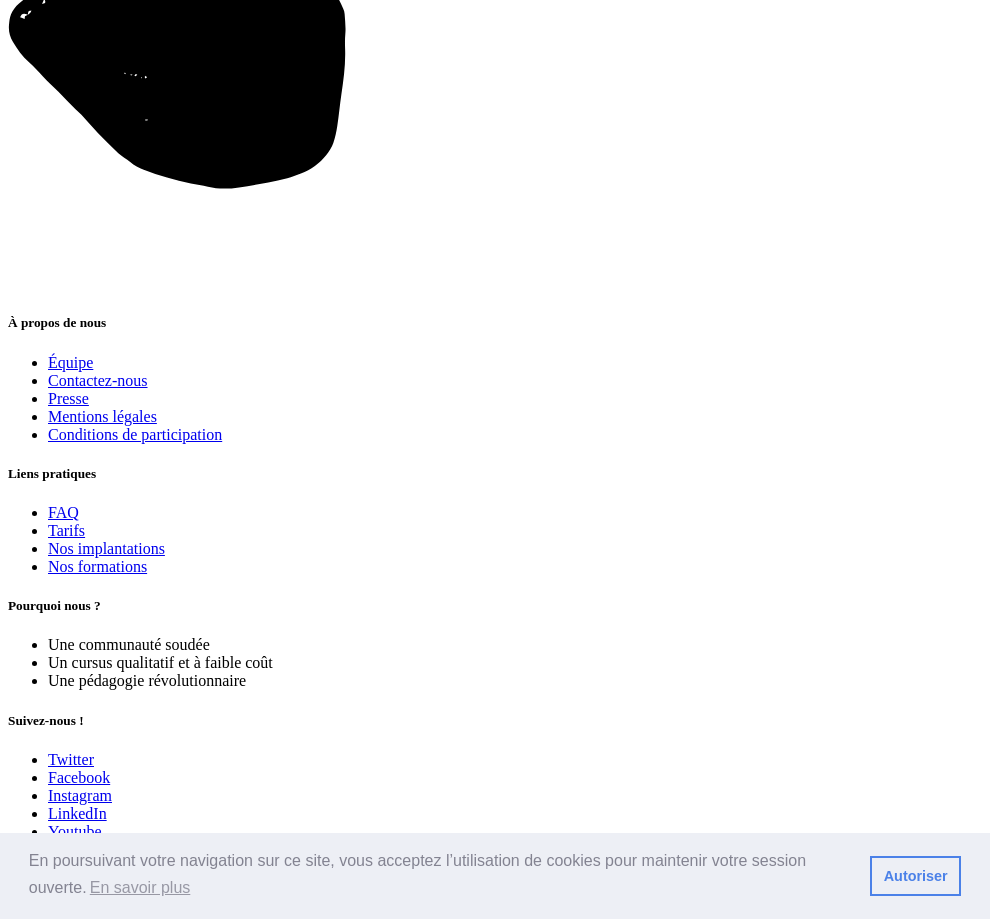drag, startPoint x: 599, startPoint y: 154, endPoint x: 394, endPoint y: 509, distance: 409.93903 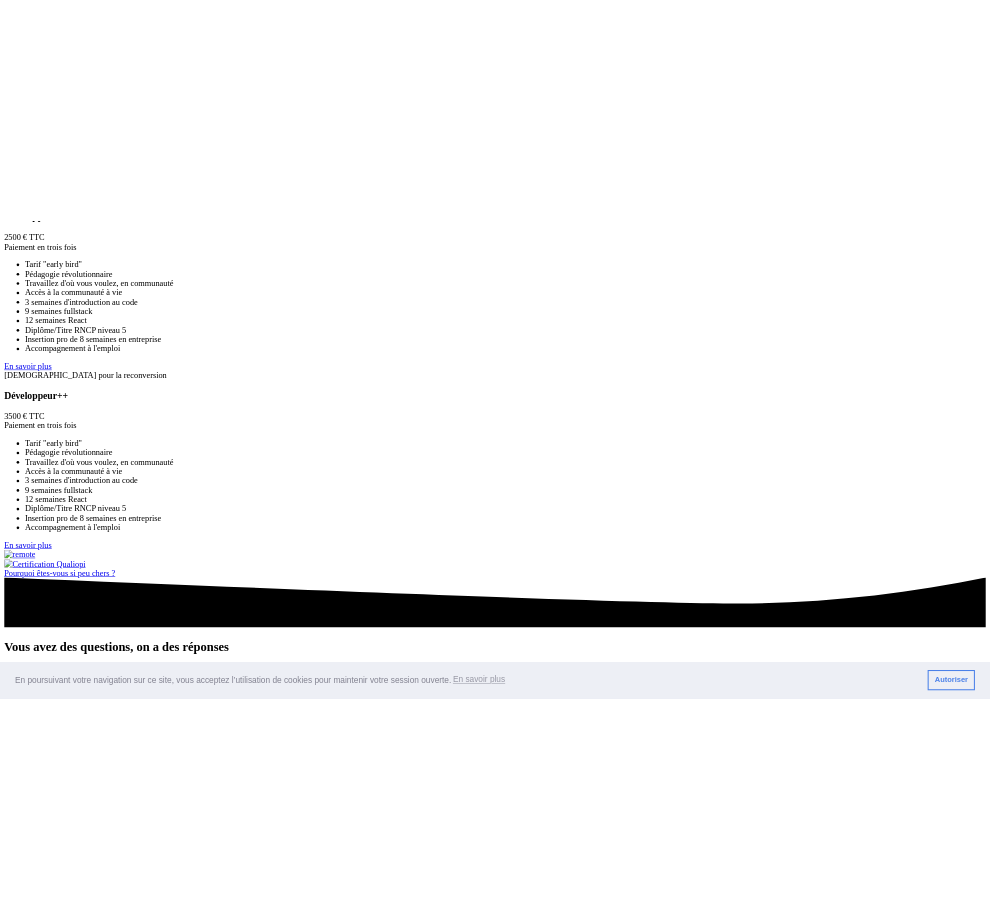 scroll, scrollTop: 3100, scrollLeft: 0, axis: vertical 